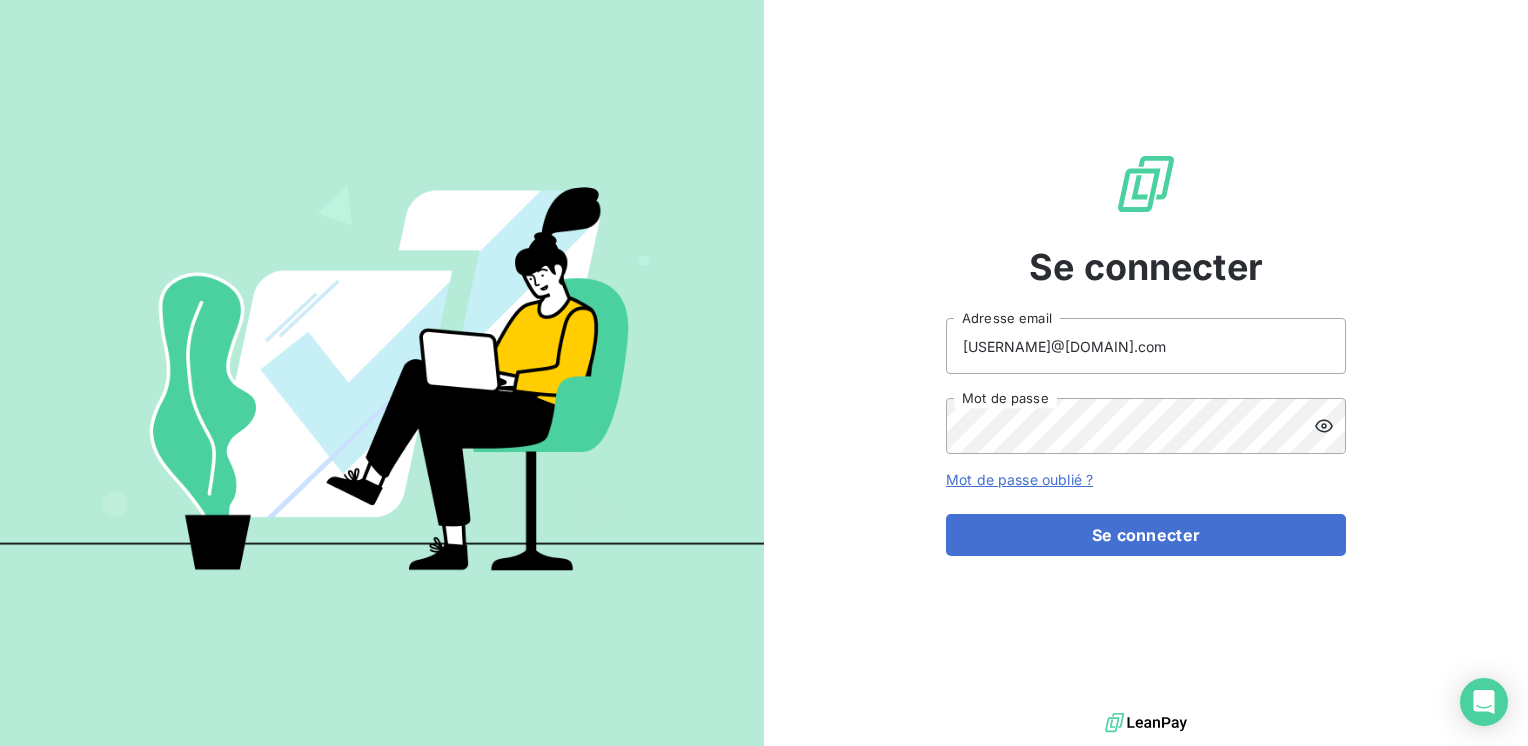 scroll, scrollTop: 0, scrollLeft: 0, axis: both 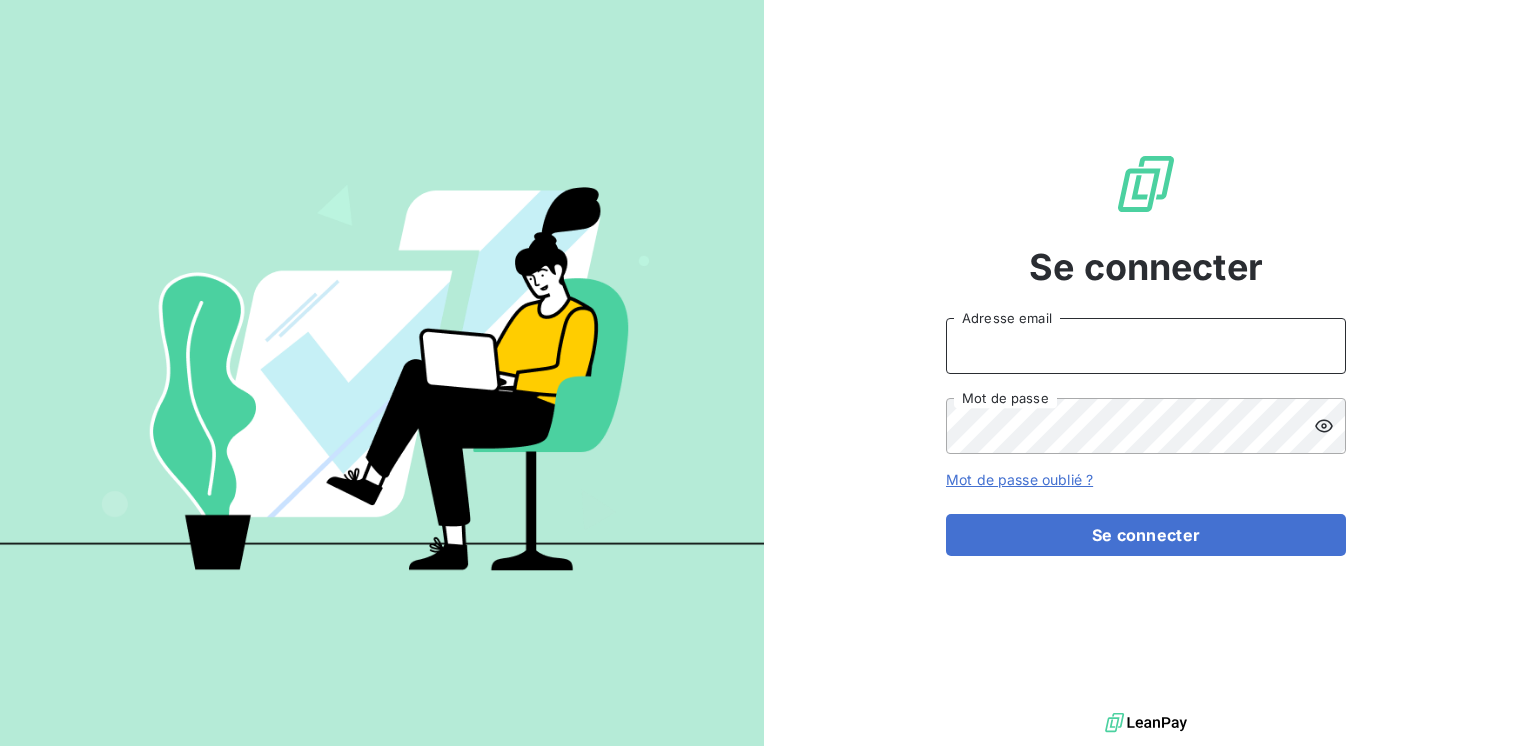 click on "Adresse email" at bounding box center [1146, 346] 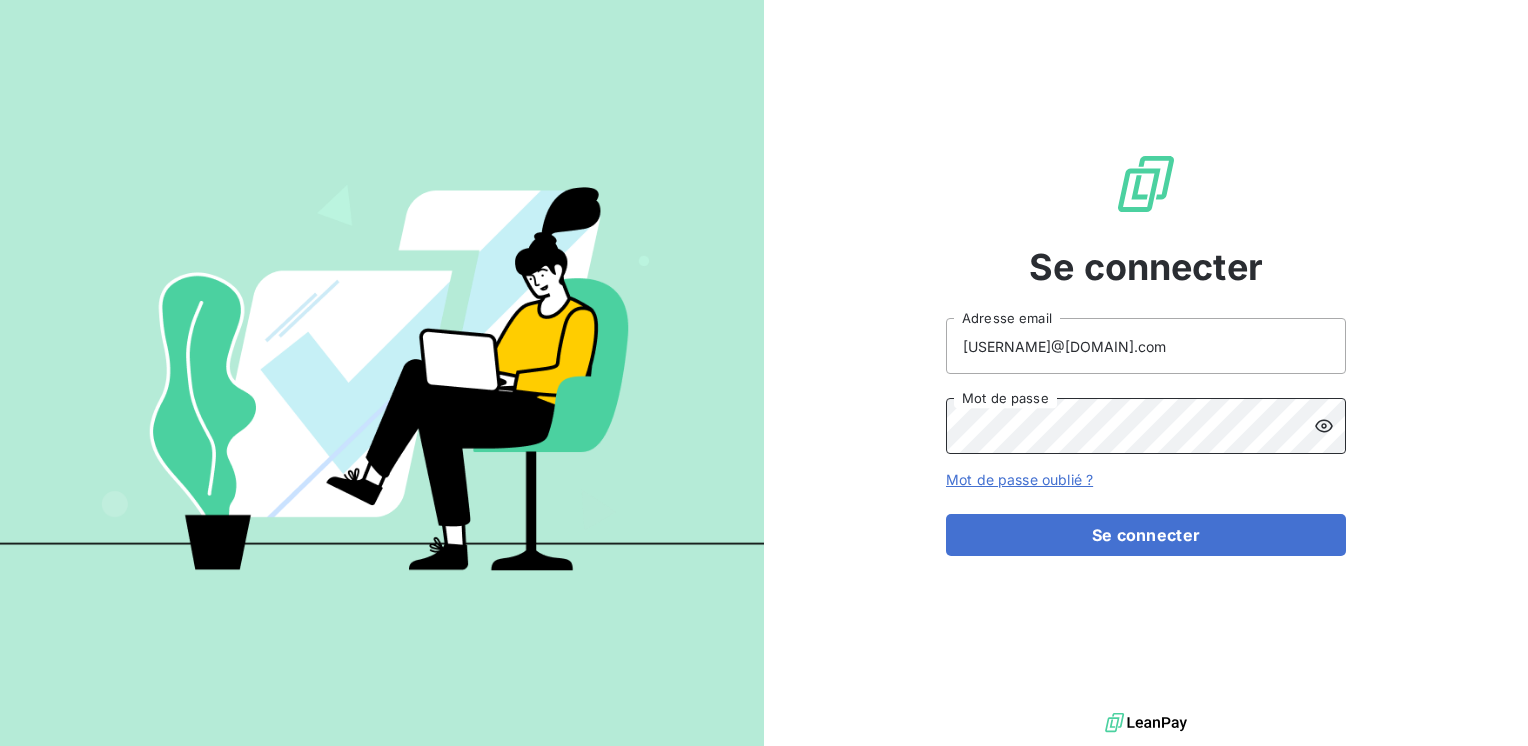 click on "Se connecter" at bounding box center [1146, 535] 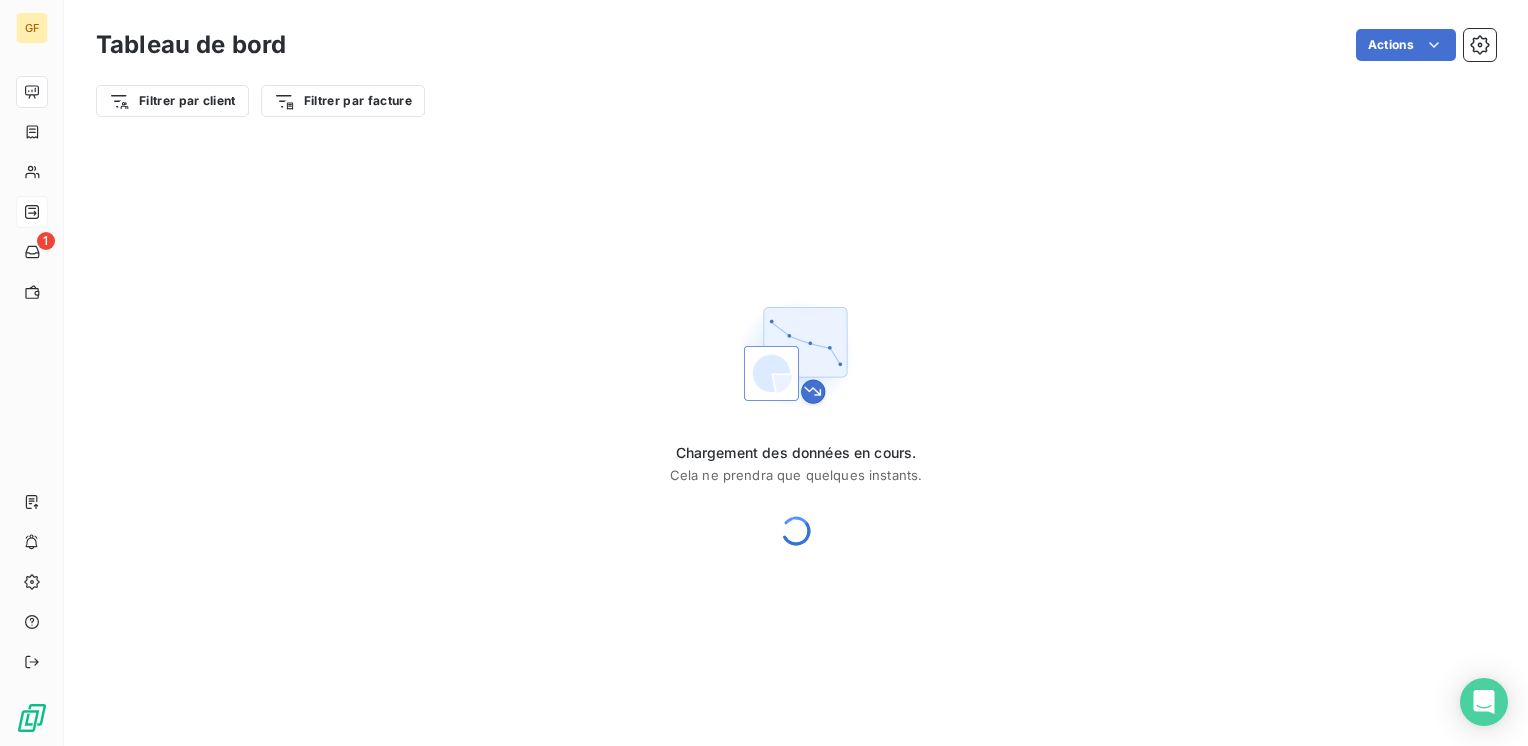 scroll, scrollTop: 0, scrollLeft: 0, axis: both 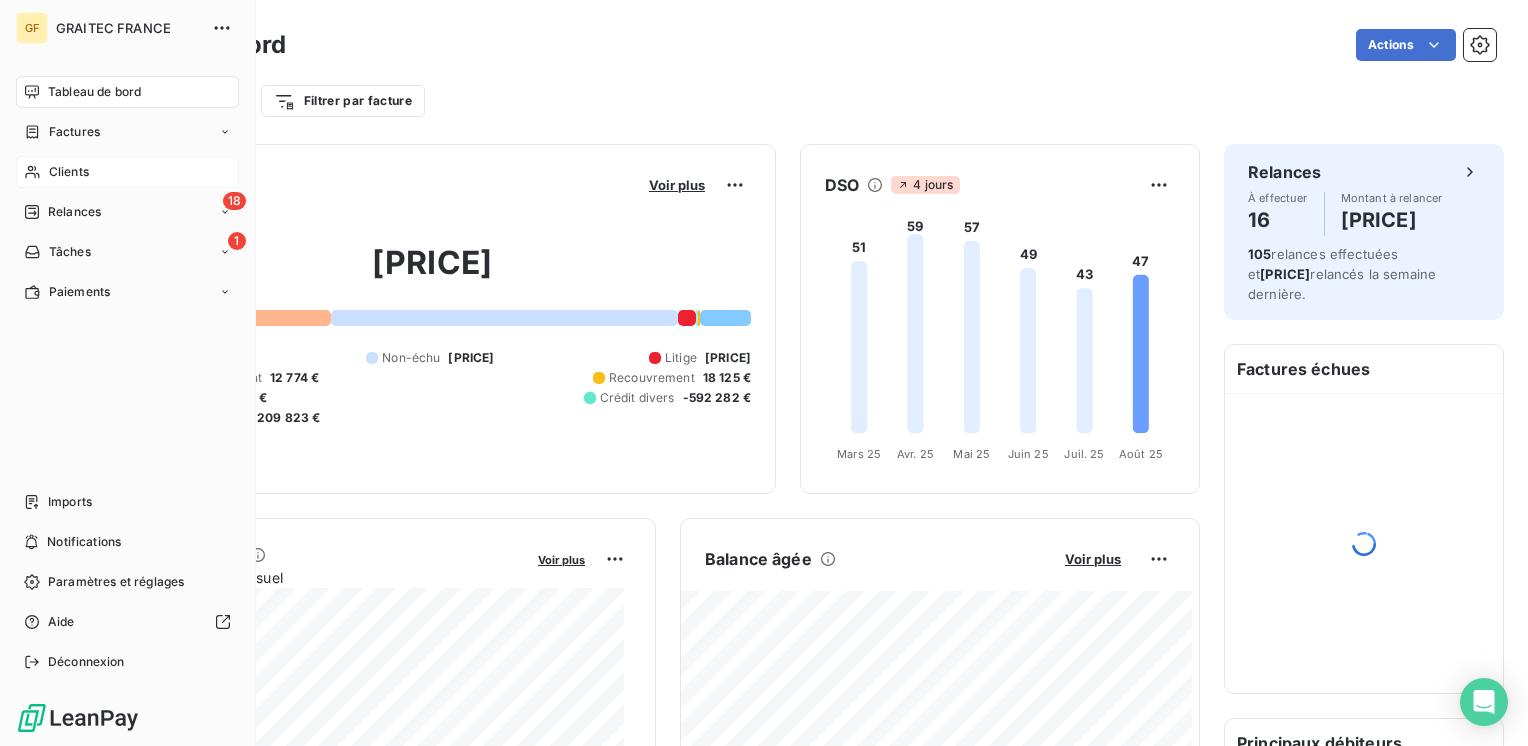 click on "Clients" at bounding box center (69, 172) 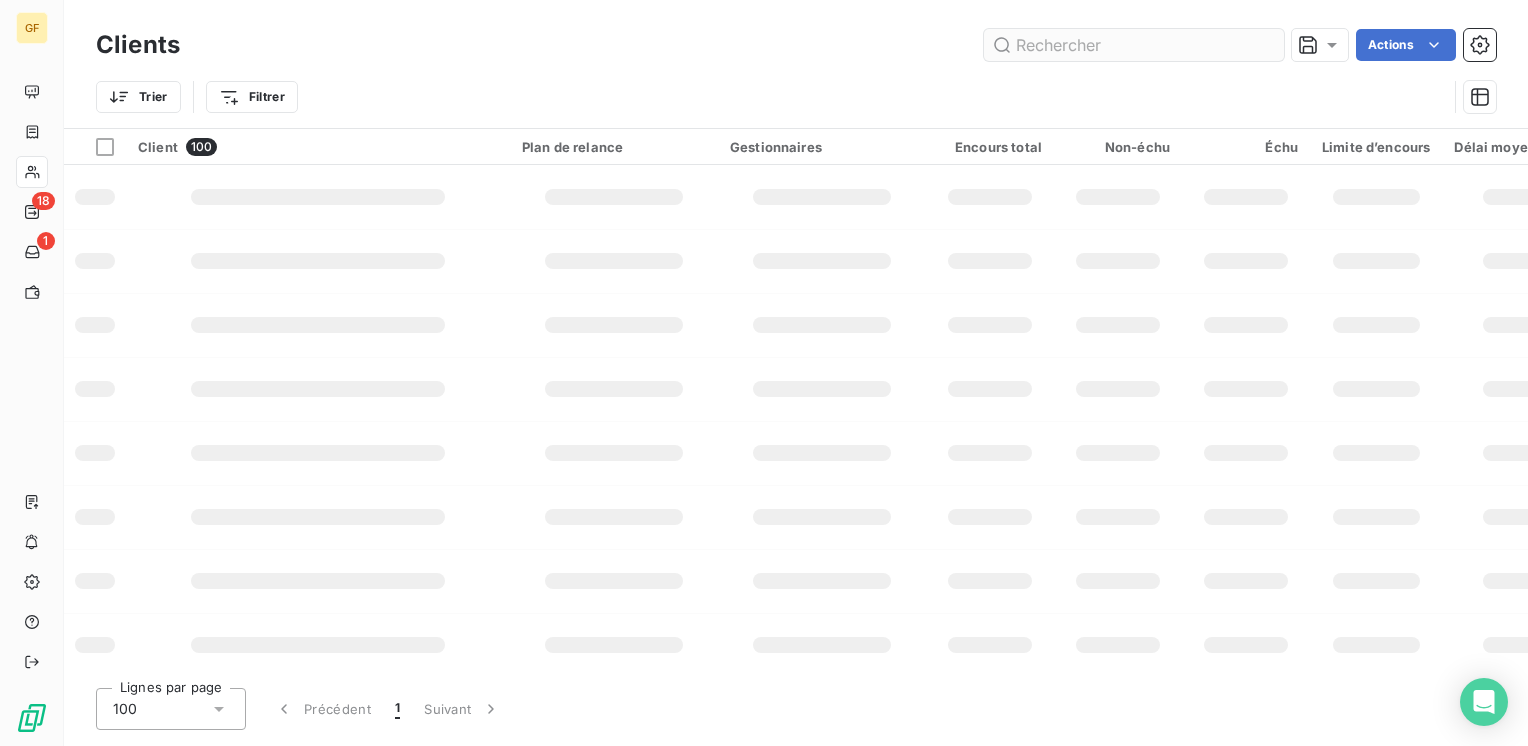 click at bounding box center (1134, 45) 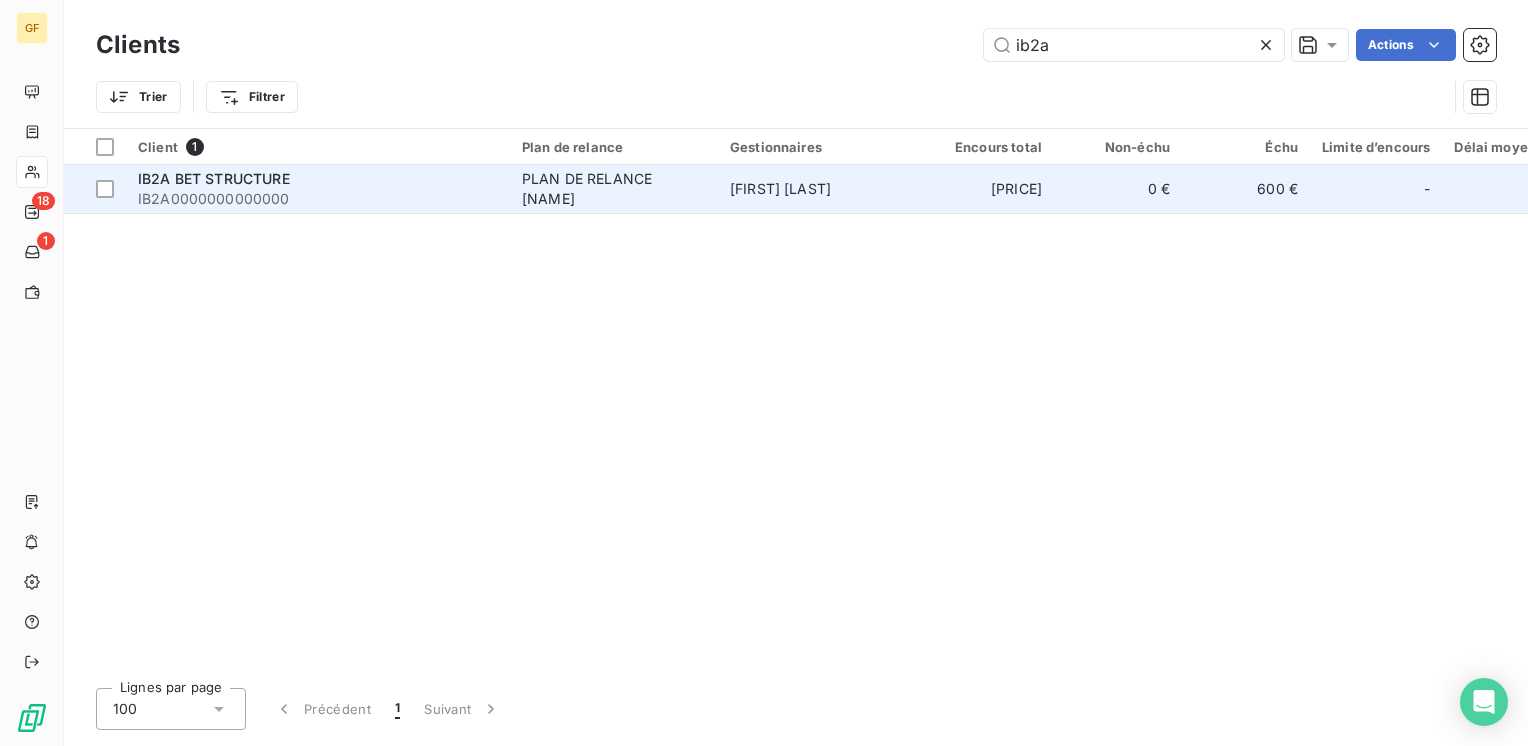 type on "ib2a" 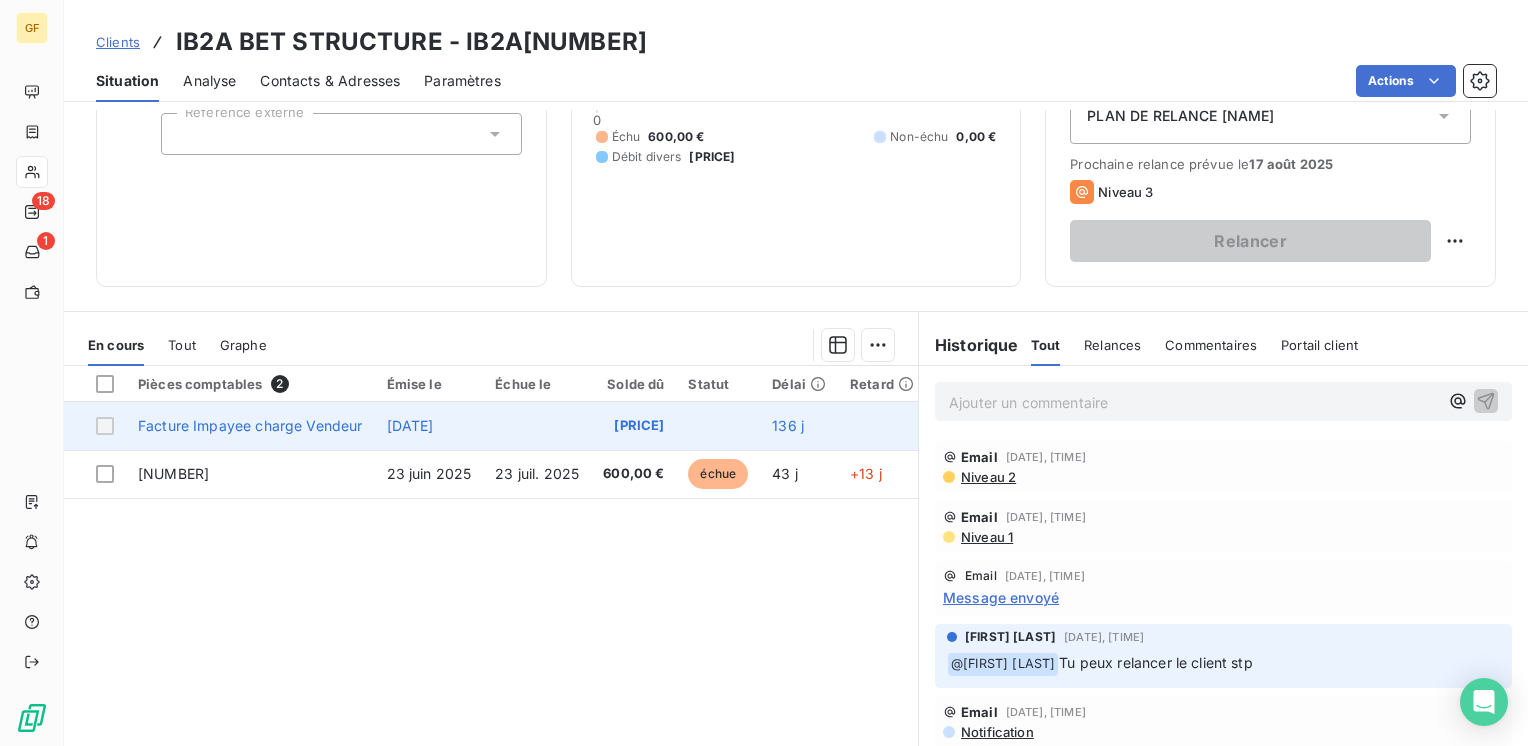 scroll, scrollTop: 200, scrollLeft: 0, axis: vertical 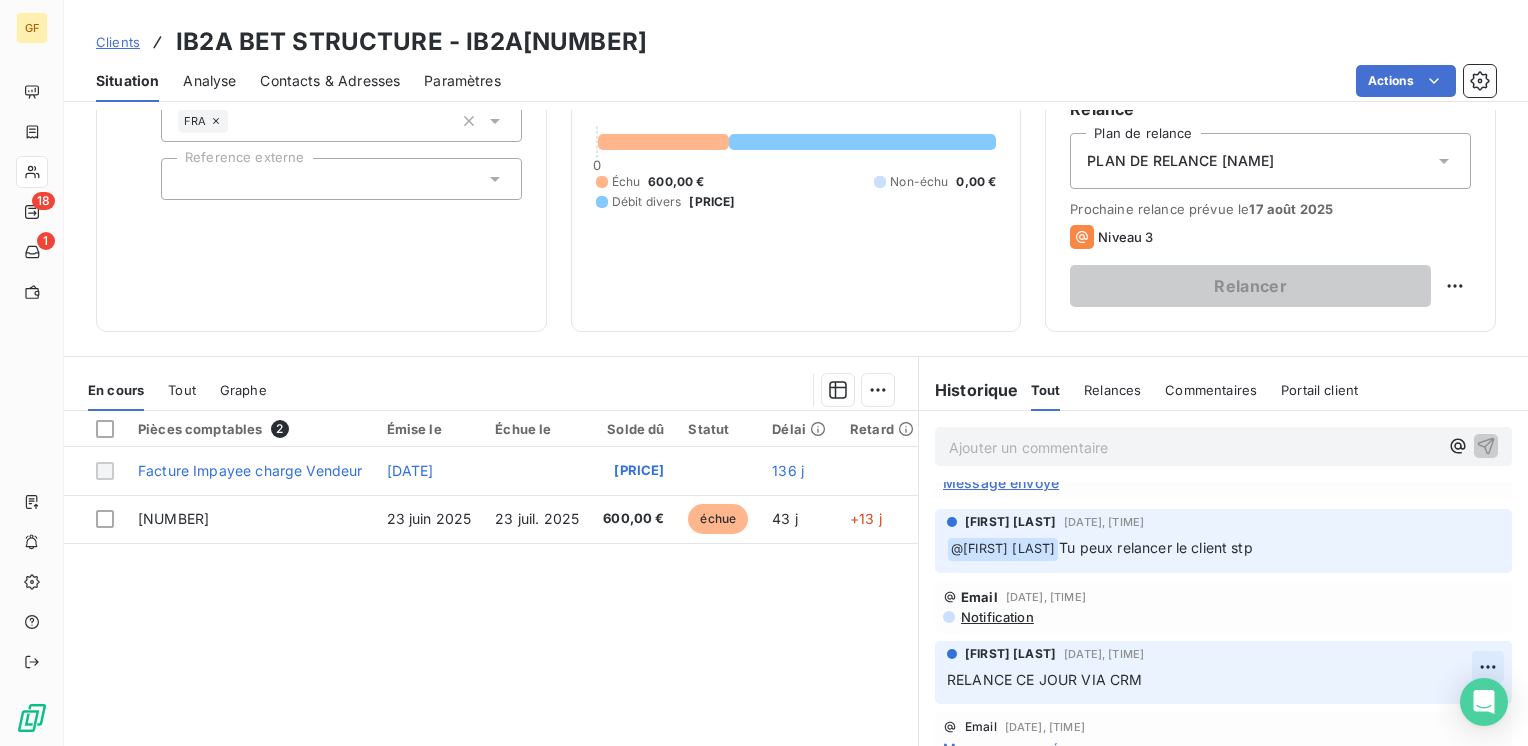 click on "GF 18 1 Clients IB2A BET STRUCTURE - IB2A0000000000000 Situation Analyse Contacts & Adresses Paramètres Actions Informations client Gestionnaires Julie MAGNIER Propriétés Client Pays FRA Reference externe Encours client   1 825,86 € 0 Échu 600,00 € Non-échu 0,00 €   Débit divers 1 225,86 €   Limite d’encours Ajouter une limite d’encours autorisé Gestion du risque Surveiller ce client en intégrant votre outil de gestion des risques client. Relance Plan de relance PLAN DE RELANCE MARC Prochaine relance prévue le  17 août 2025 Niveau 3 Relancer En cours Tout Graphe Pièces comptables 2 Émise le Échue le Solde dû Statut Délai   Retard   Facture Impayee charge Vendeur 22 mars 2025 1 225,86 € 136 j 91386 23 juin 2025 23 juil. 2025 600,00 € échue 43 j +13 j Lignes par page 25 Précédent 1 Suivant Historique Tout Relances Commentaires Portail client Tout Relances Commentaires Portail client Ajouter un commentaire ﻿ Email 4 août 2025, 09:13 Niveau 2 Email @" at bounding box center [764, 373] 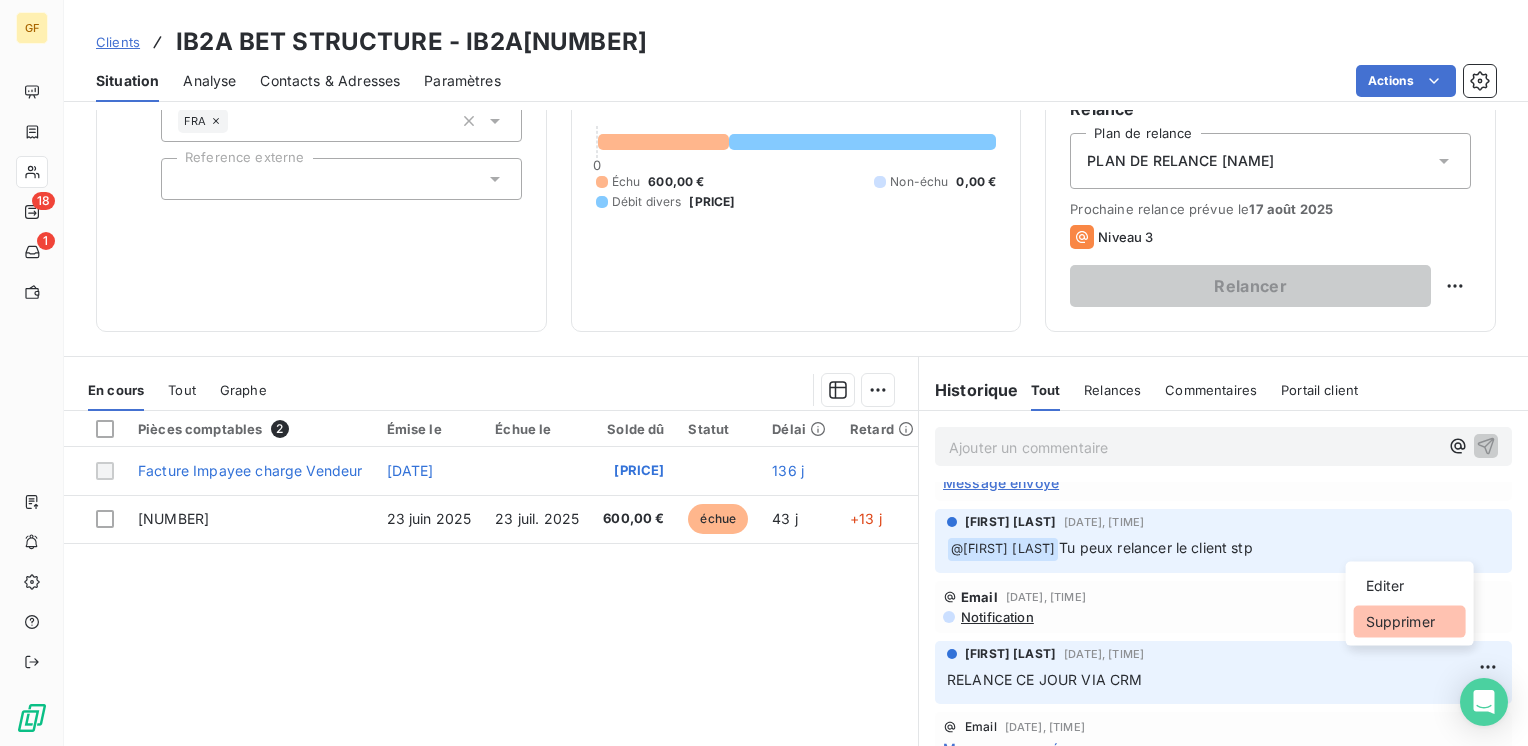 click on "Supprimer" at bounding box center (1410, 622) 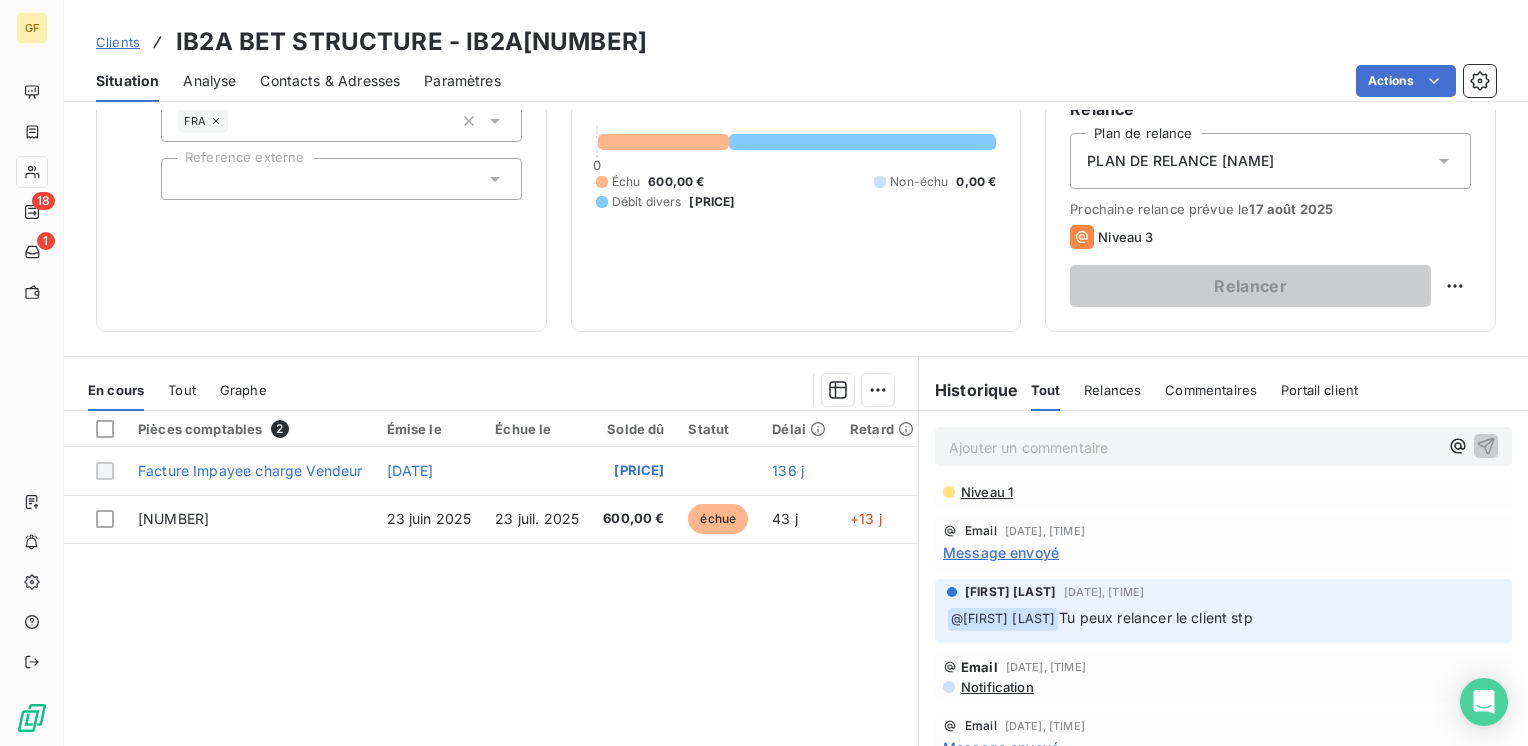 scroll, scrollTop: 89, scrollLeft: 0, axis: vertical 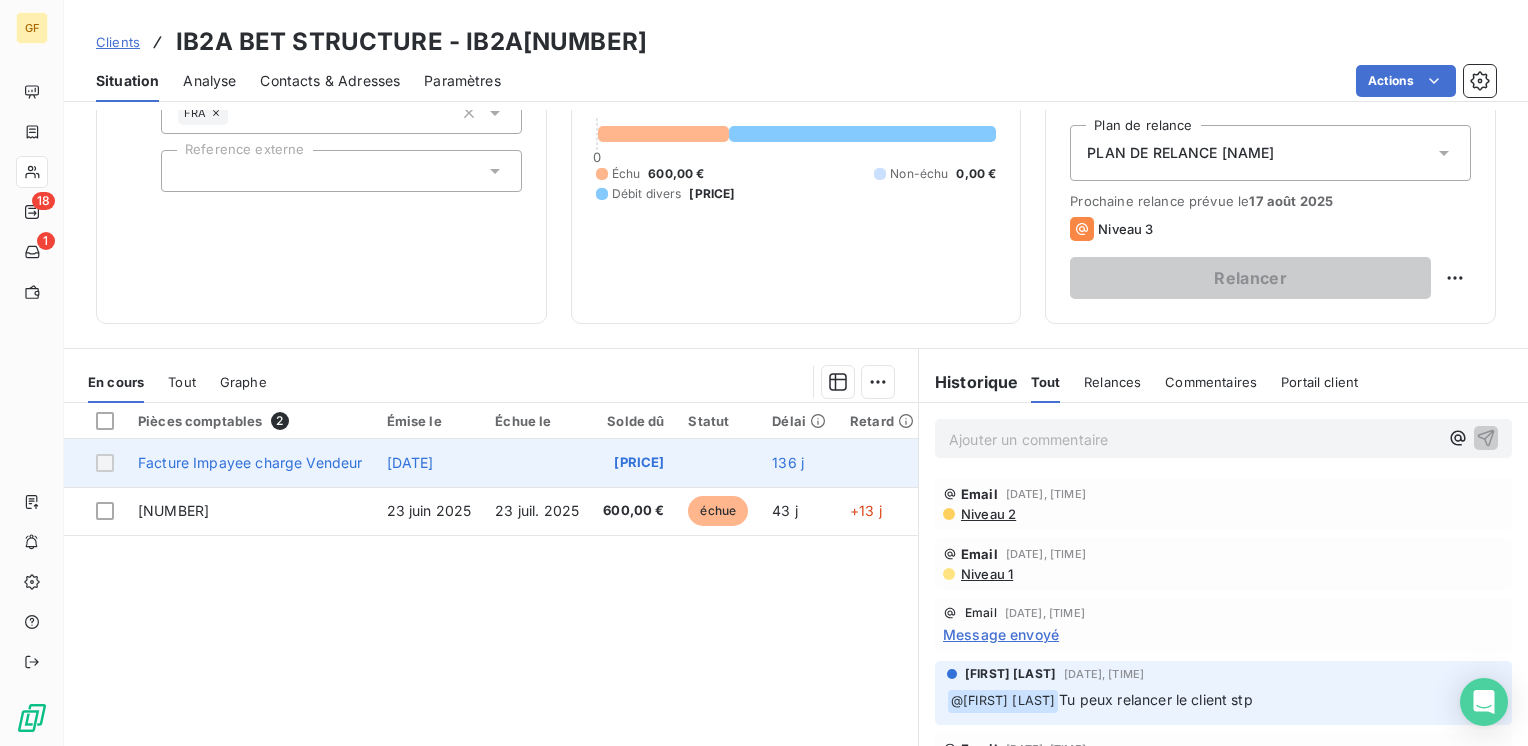 click at bounding box center [537, 463] 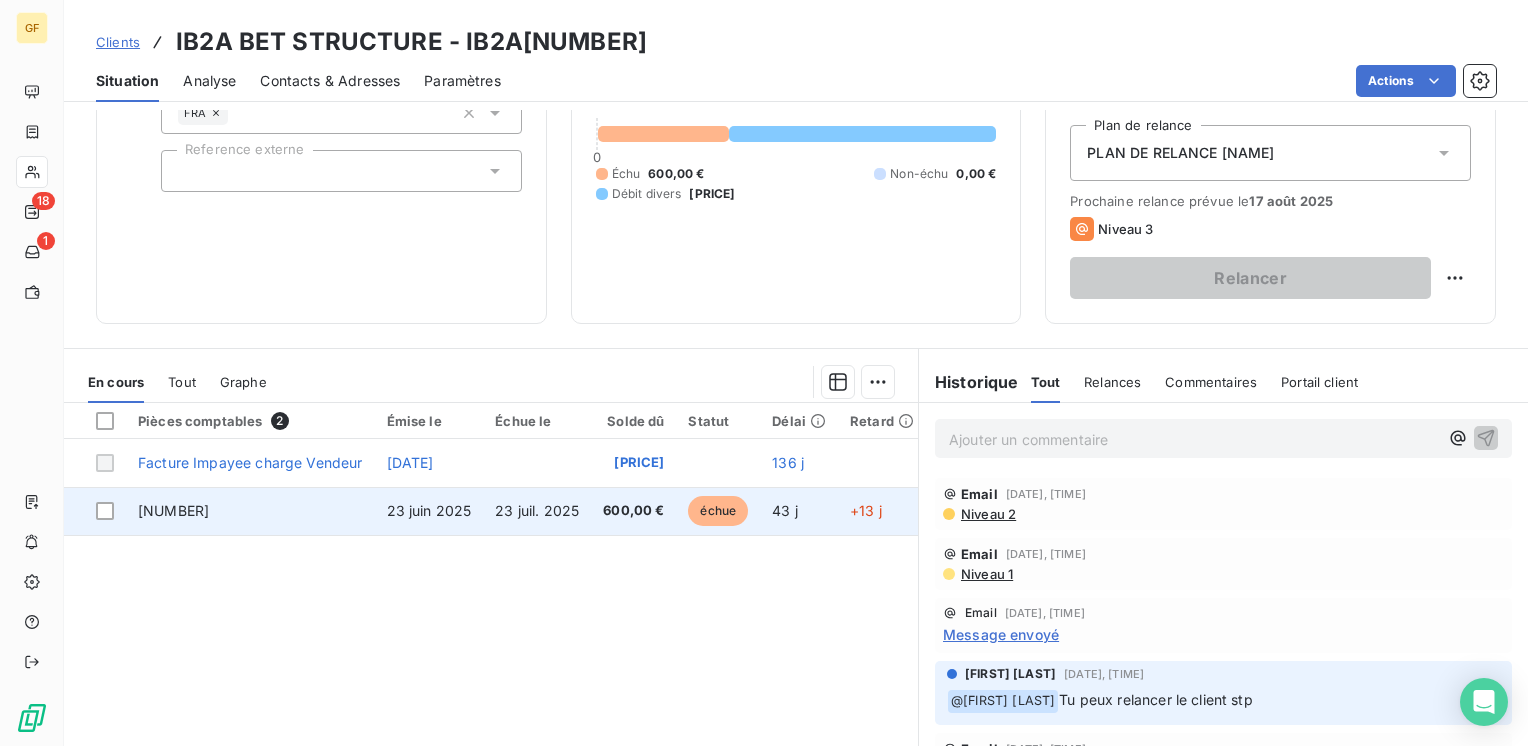 click on "23 juil. 2025" at bounding box center (537, 510) 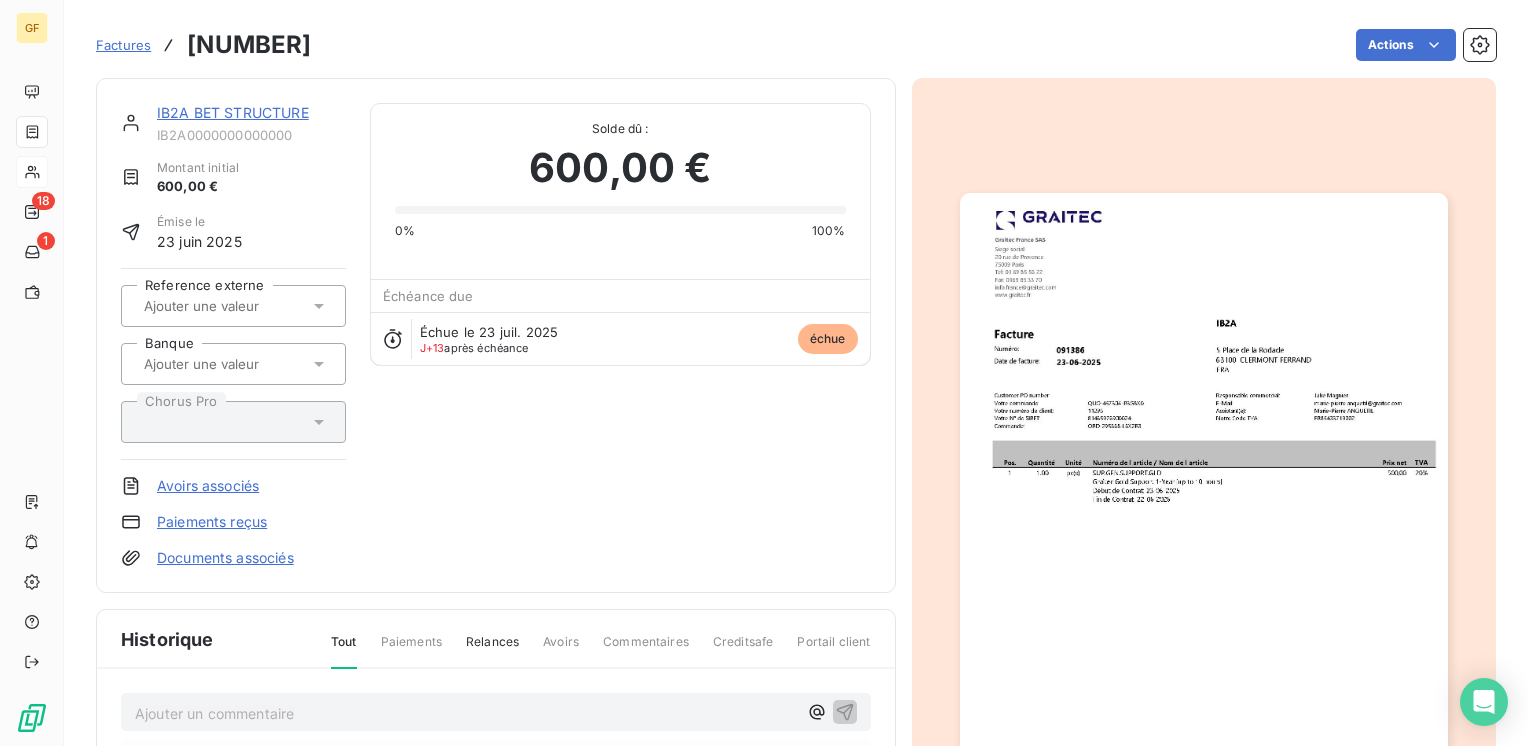 click on "IB2A BET STRUCTURE" at bounding box center (233, 112) 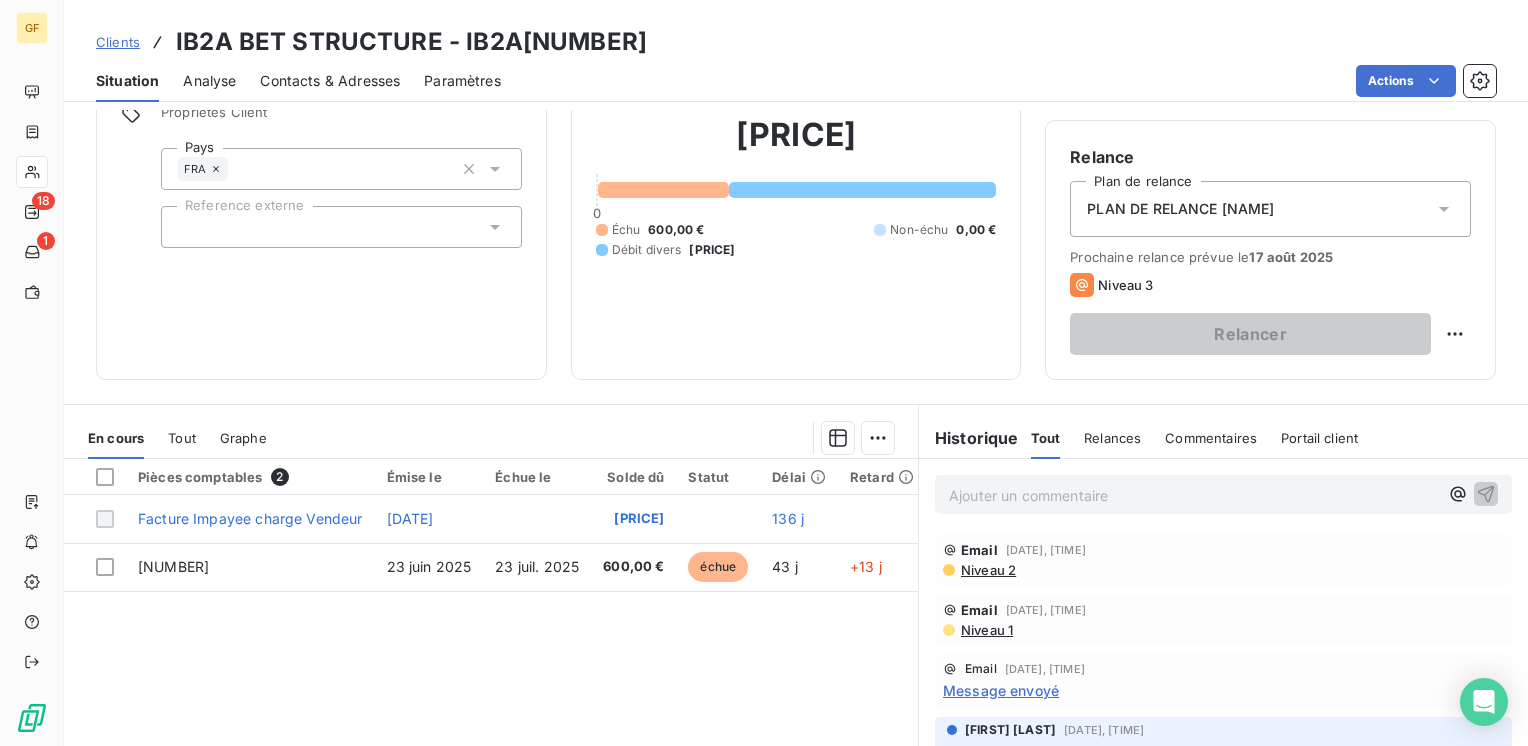 scroll, scrollTop: 308, scrollLeft: 0, axis: vertical 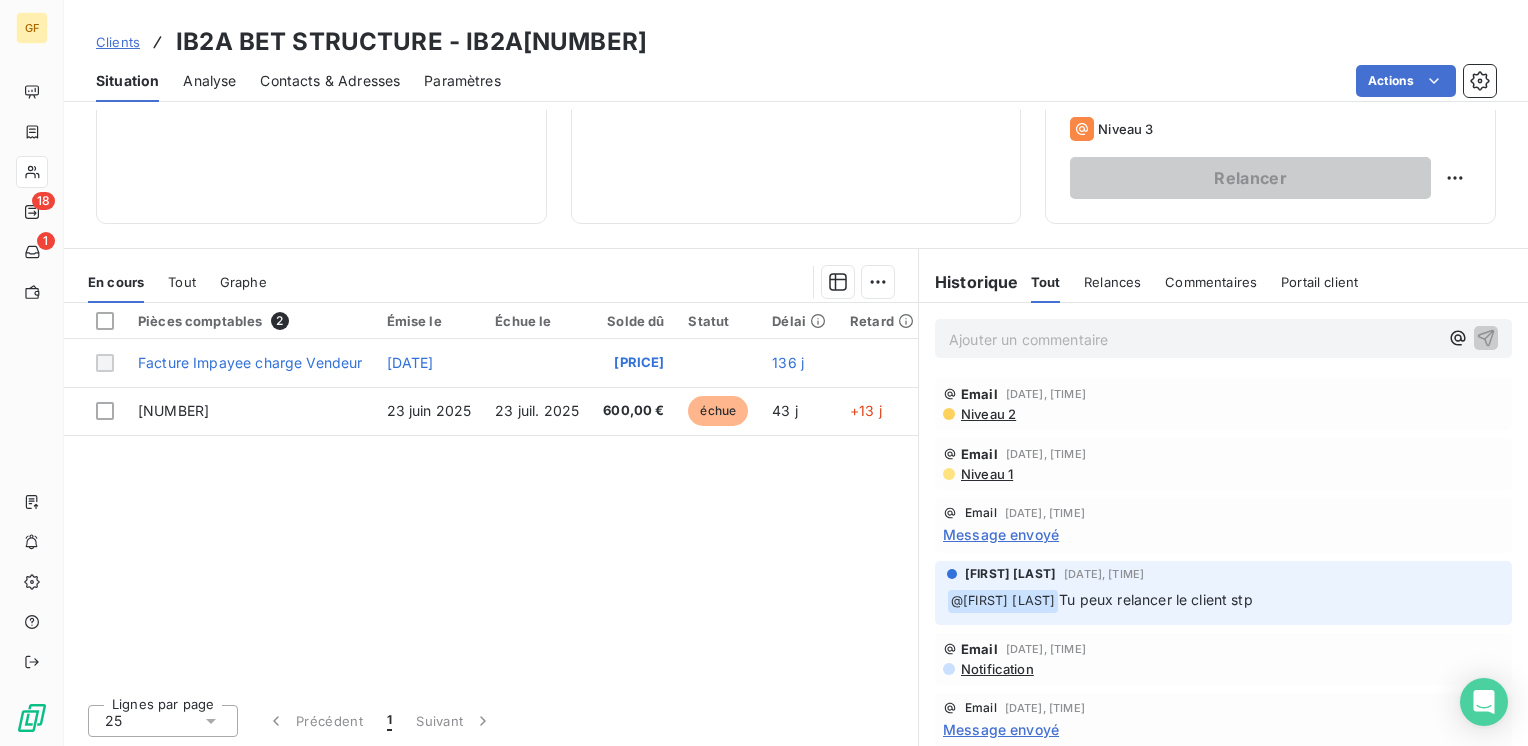 click on "Ajouter un commentaire ﻿" at bounding box center (1193, 339) 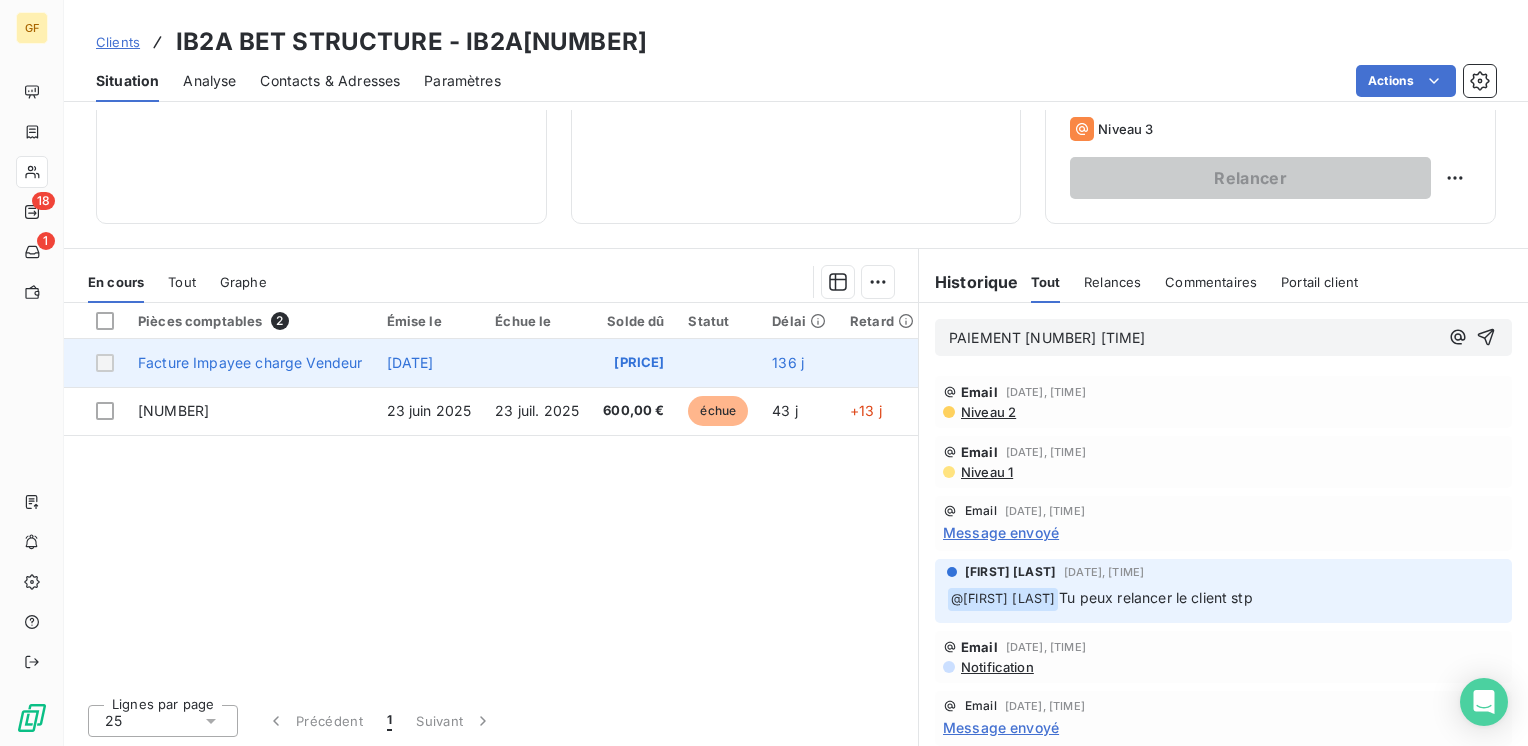 click at bounding box center [718, 363] 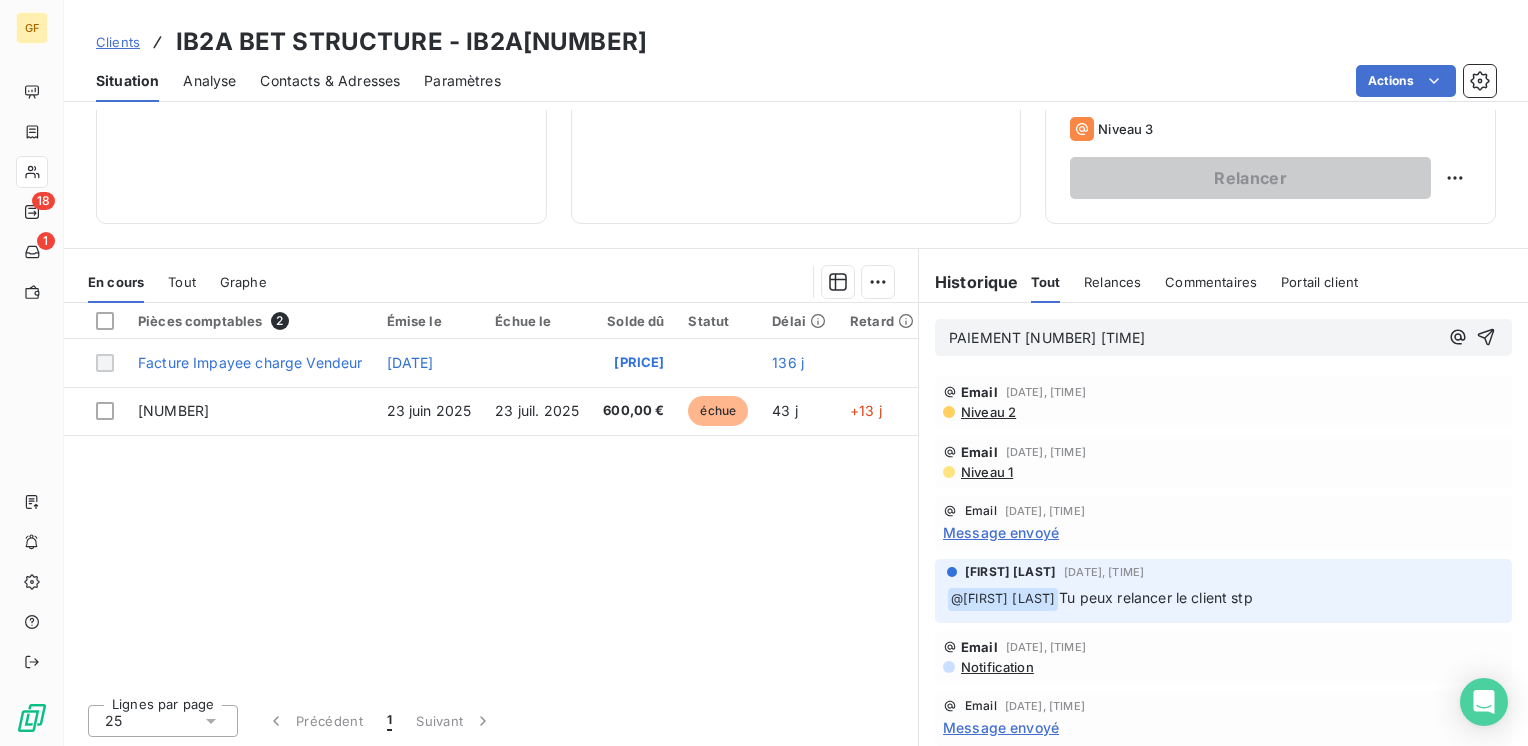 click on "PAIEMANT 087319 1M" at bounding box center [1047, 337] 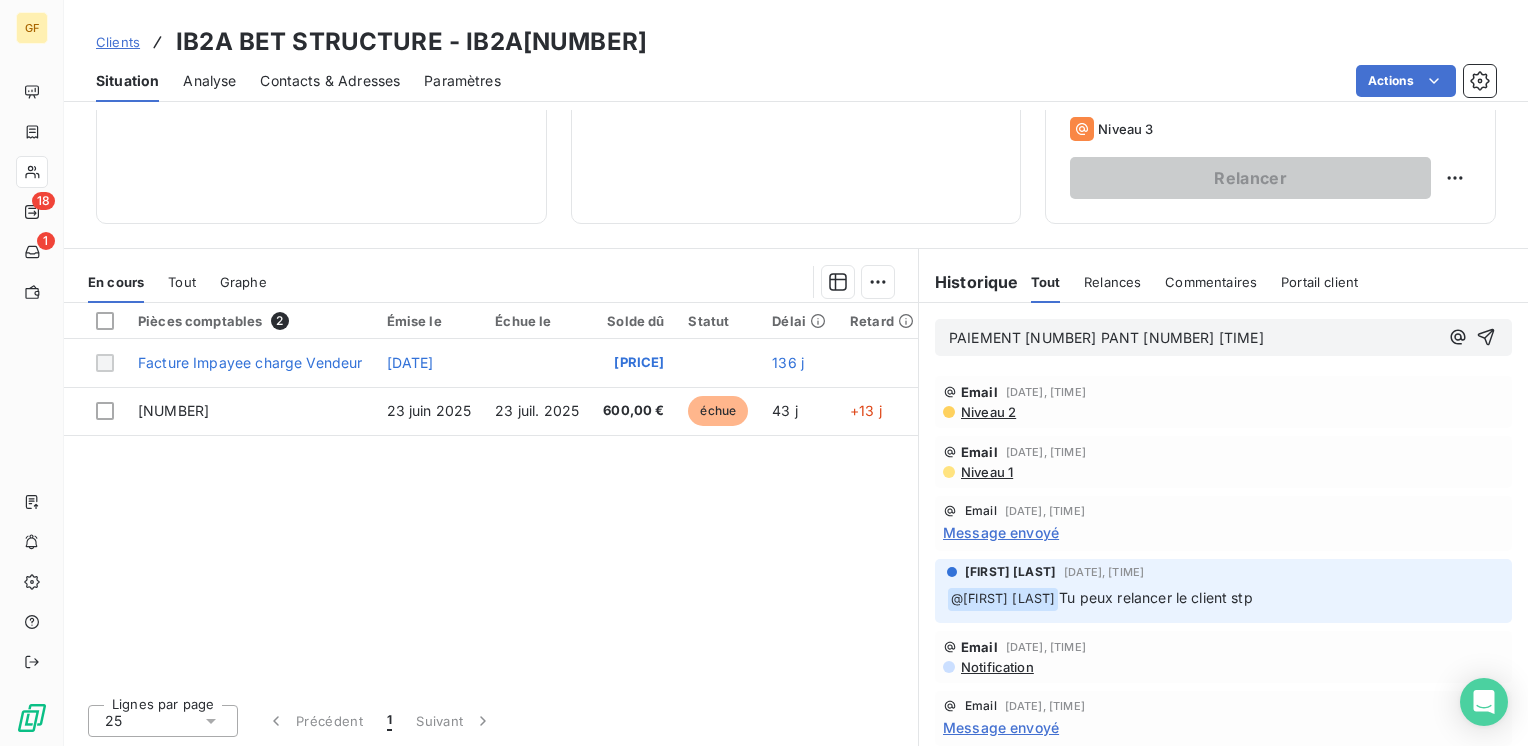 click on "PAIEMENT 087319 PANT 087319 1M" at bounding box center [1106, 337] 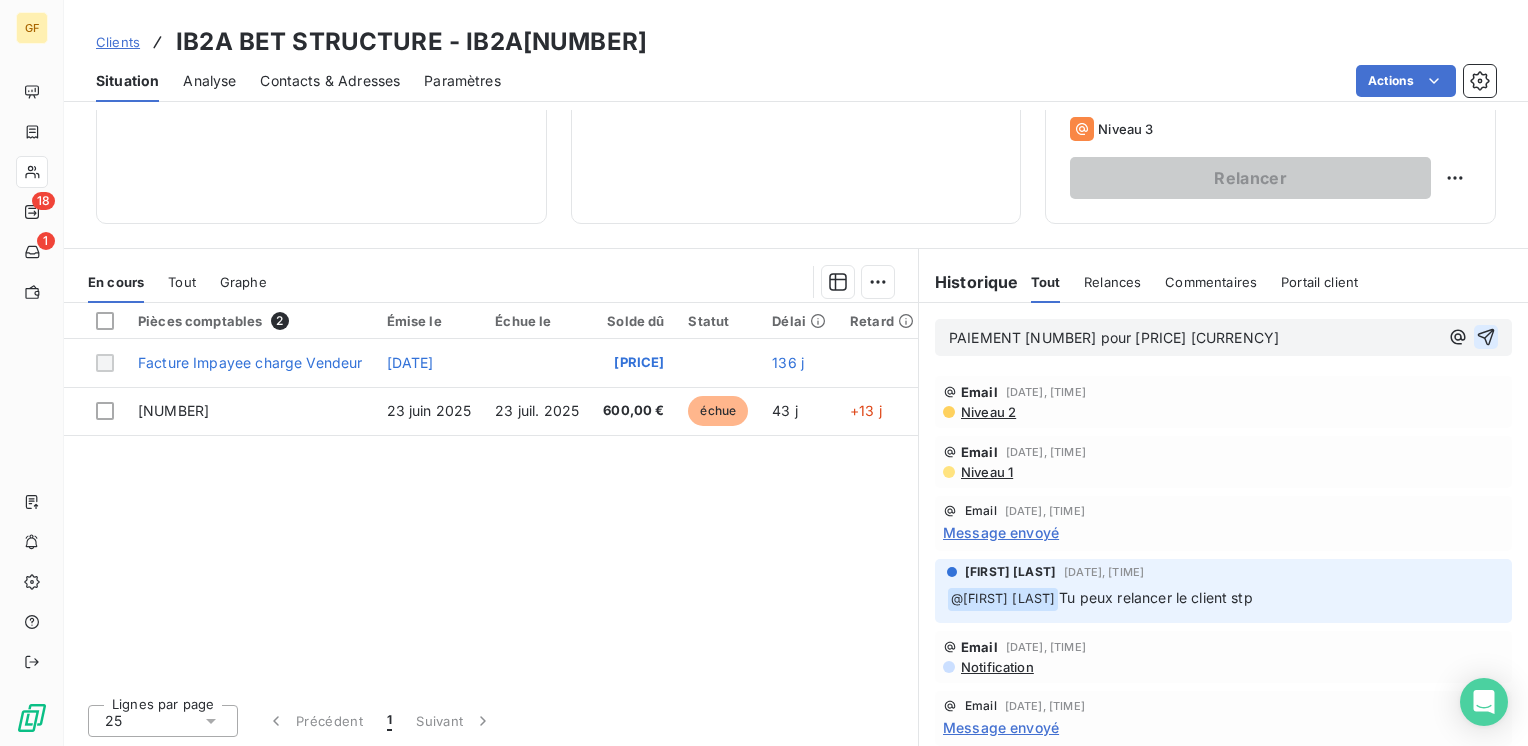 click 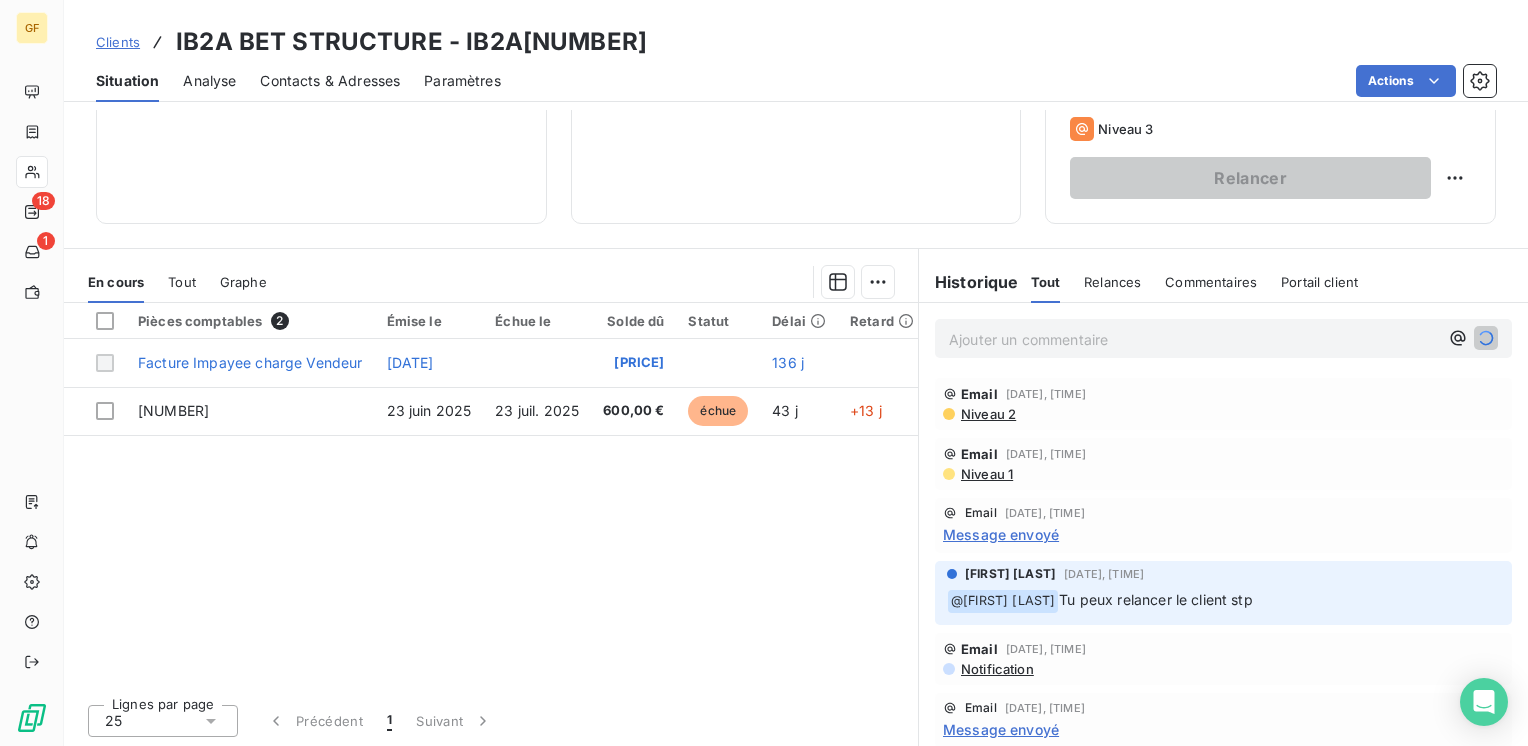 scroll, scrollTop: 0, scrollLeft: 0, axis: both 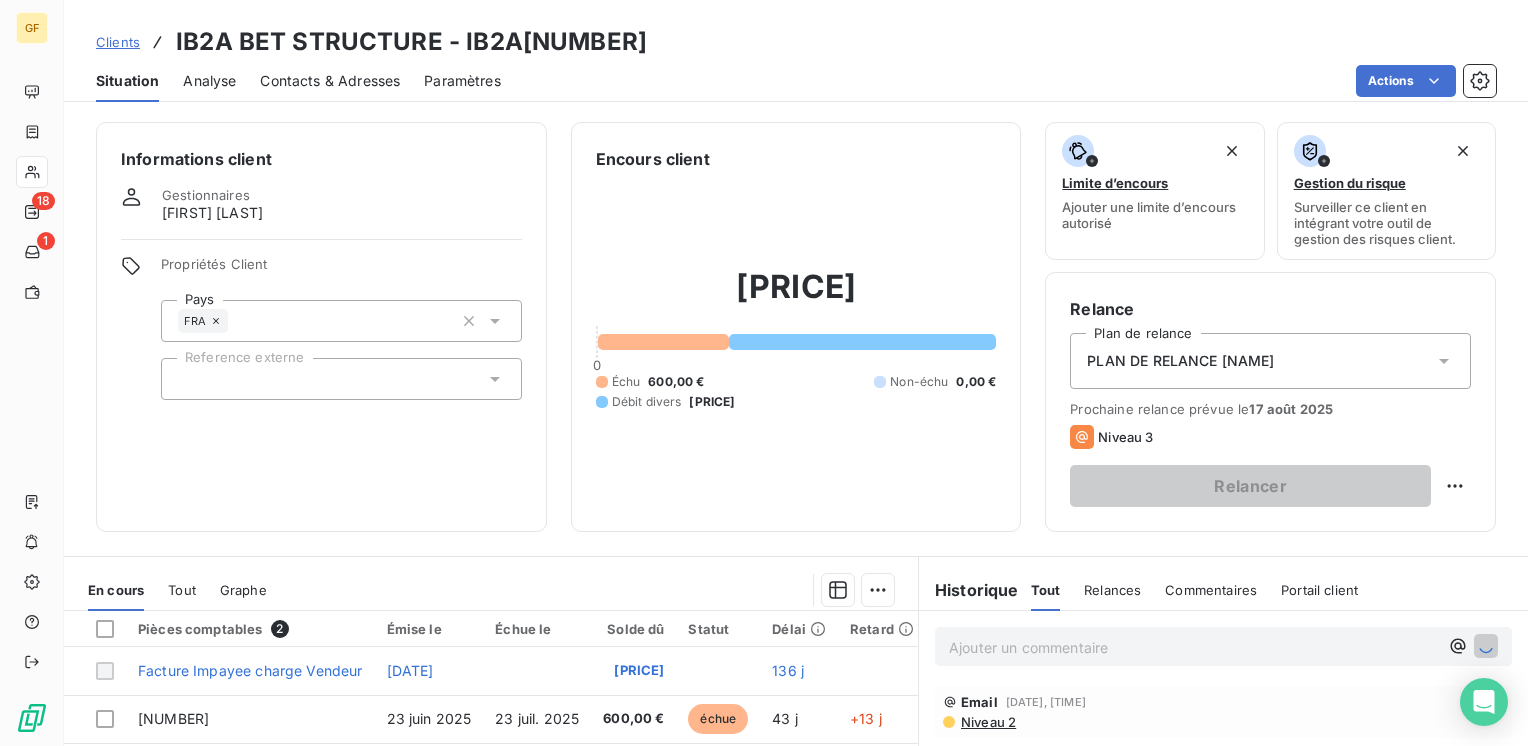 click on "Analyse" at bounding box center [209, 81] 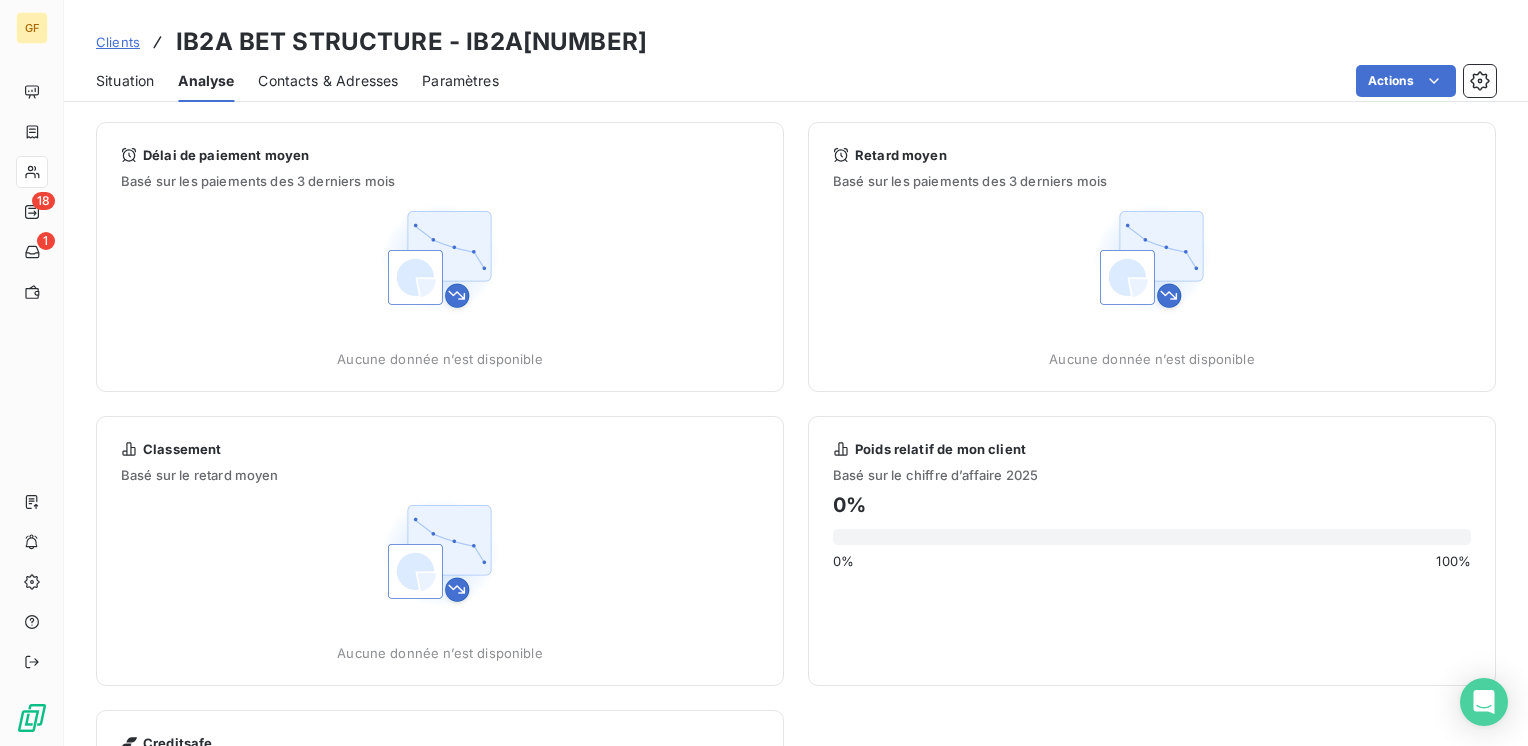 click on "Situation" at bounding box center [125, 81] 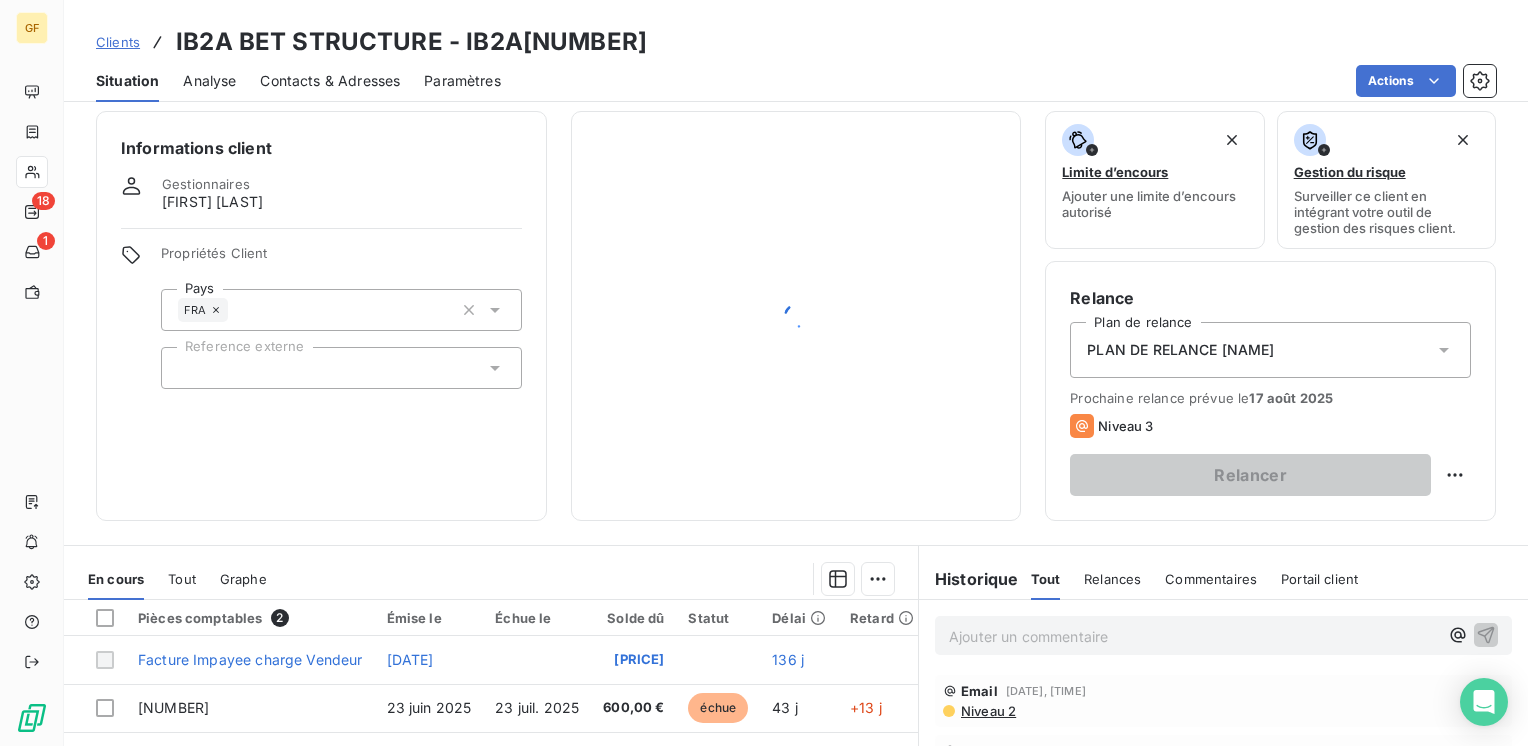 scroll, scrollTop: 0, scrollLeft: 0, axis: both 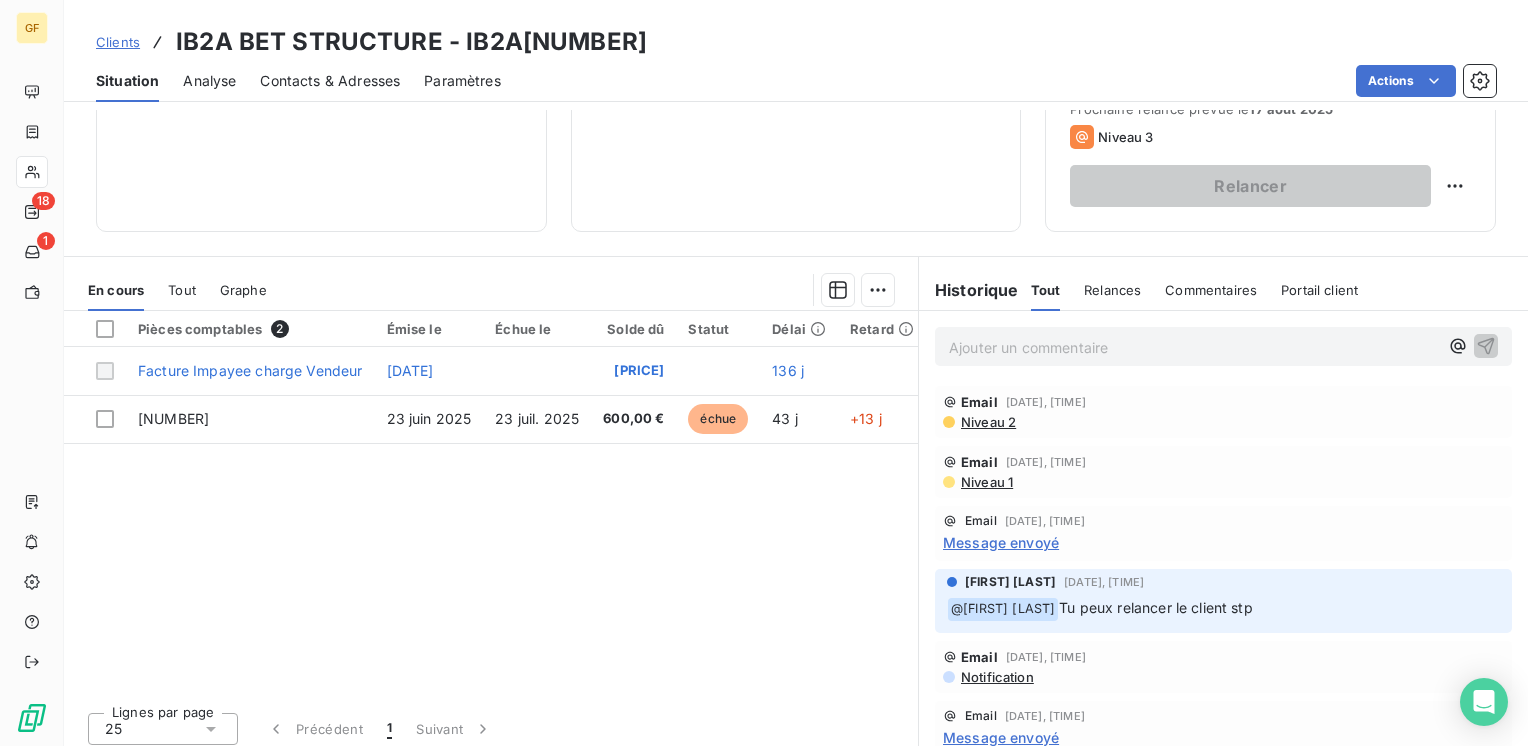 click on "Niveau 2" at bounding box center [987, 422] 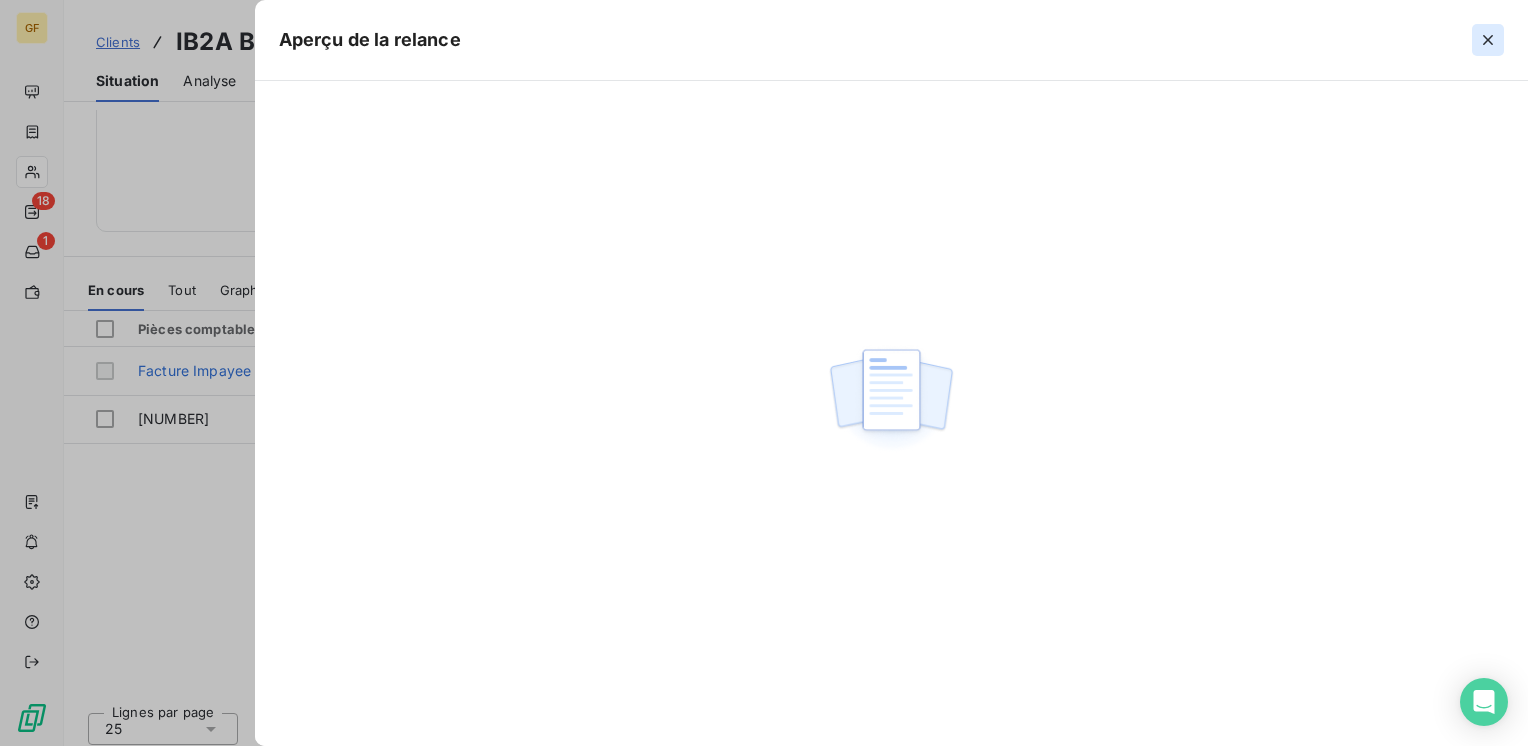 click 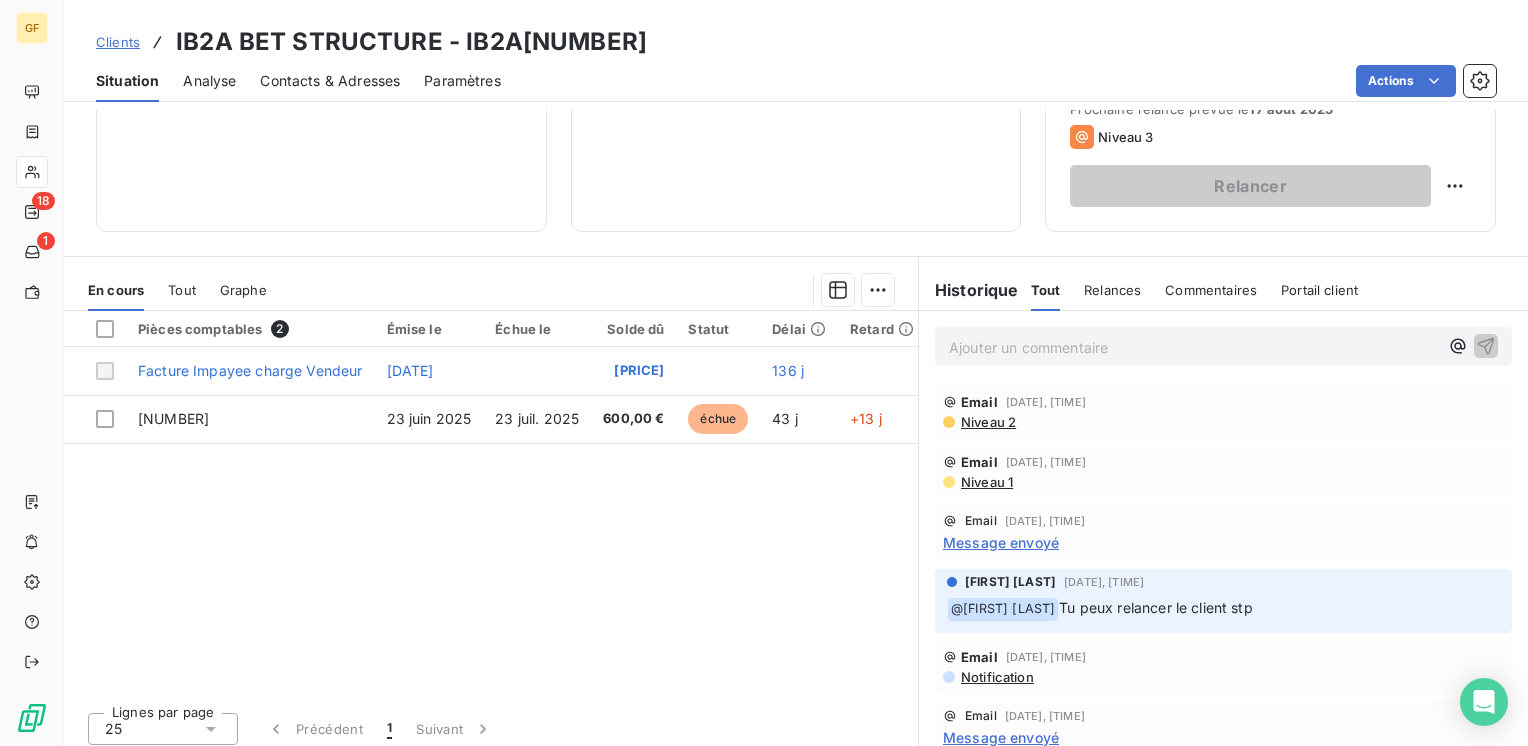 scroll, scrollTop: 0, scrollLeft: 0, axis: both 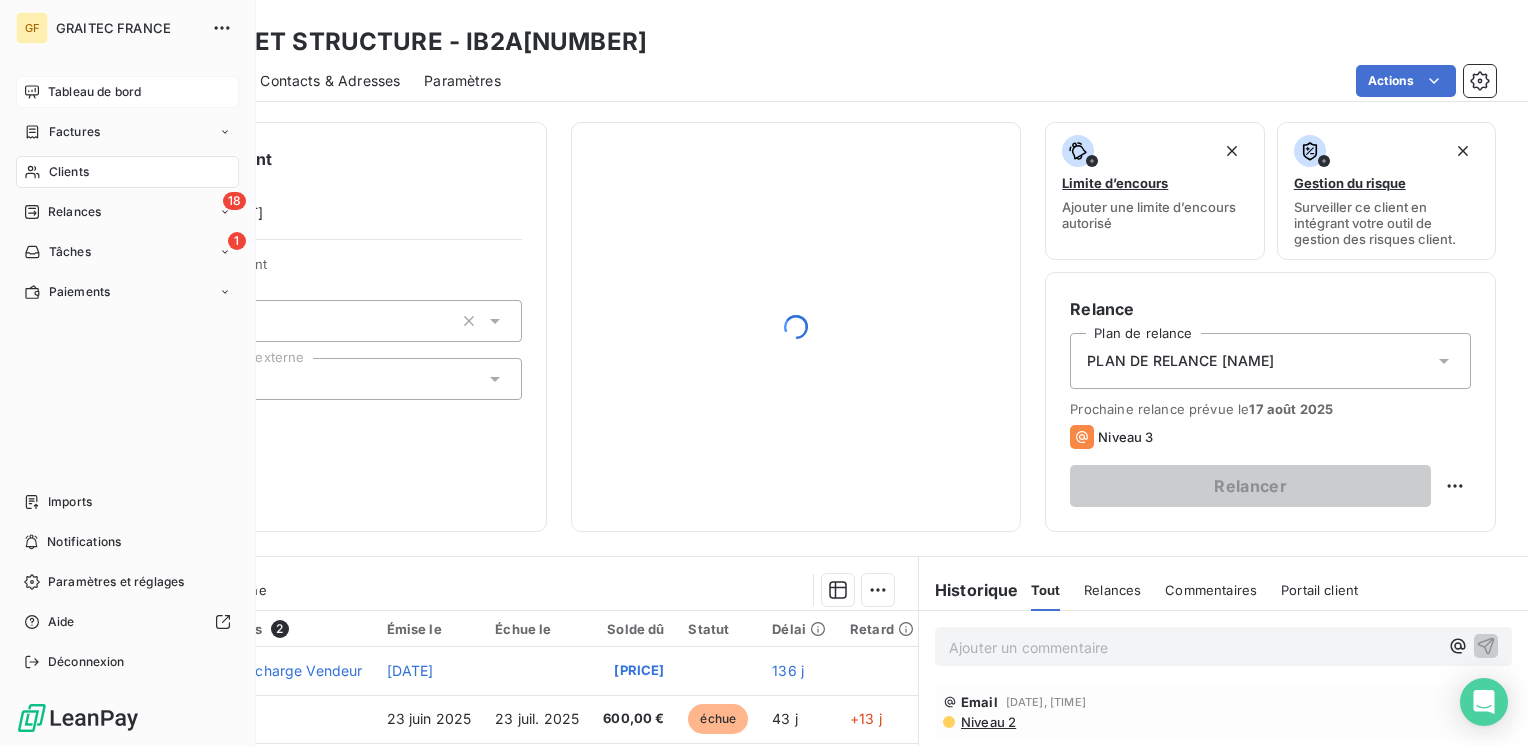 click on "Tableau de bord" at bounding box center [94, 92] 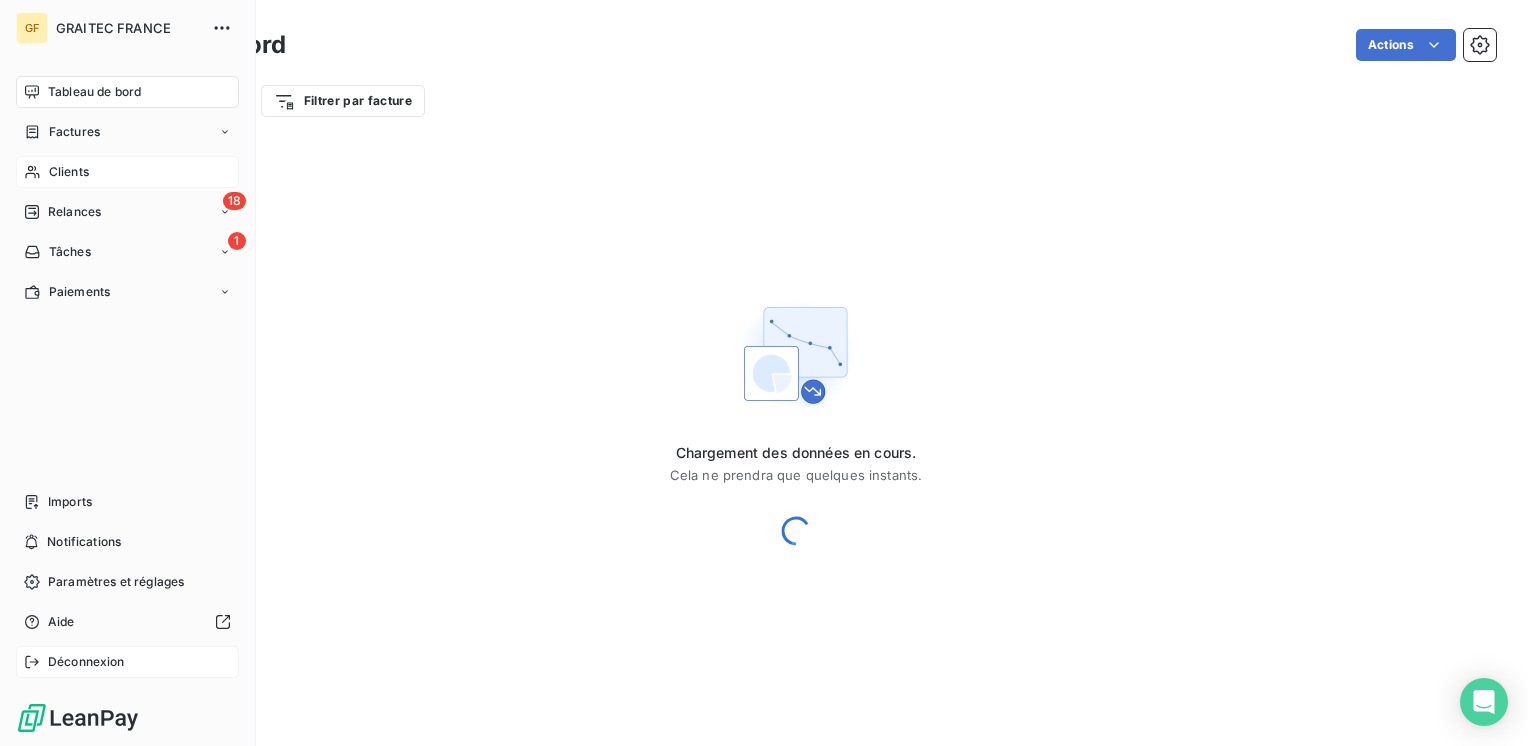 click on "Déconnexion" at bounding box center (86, 662) 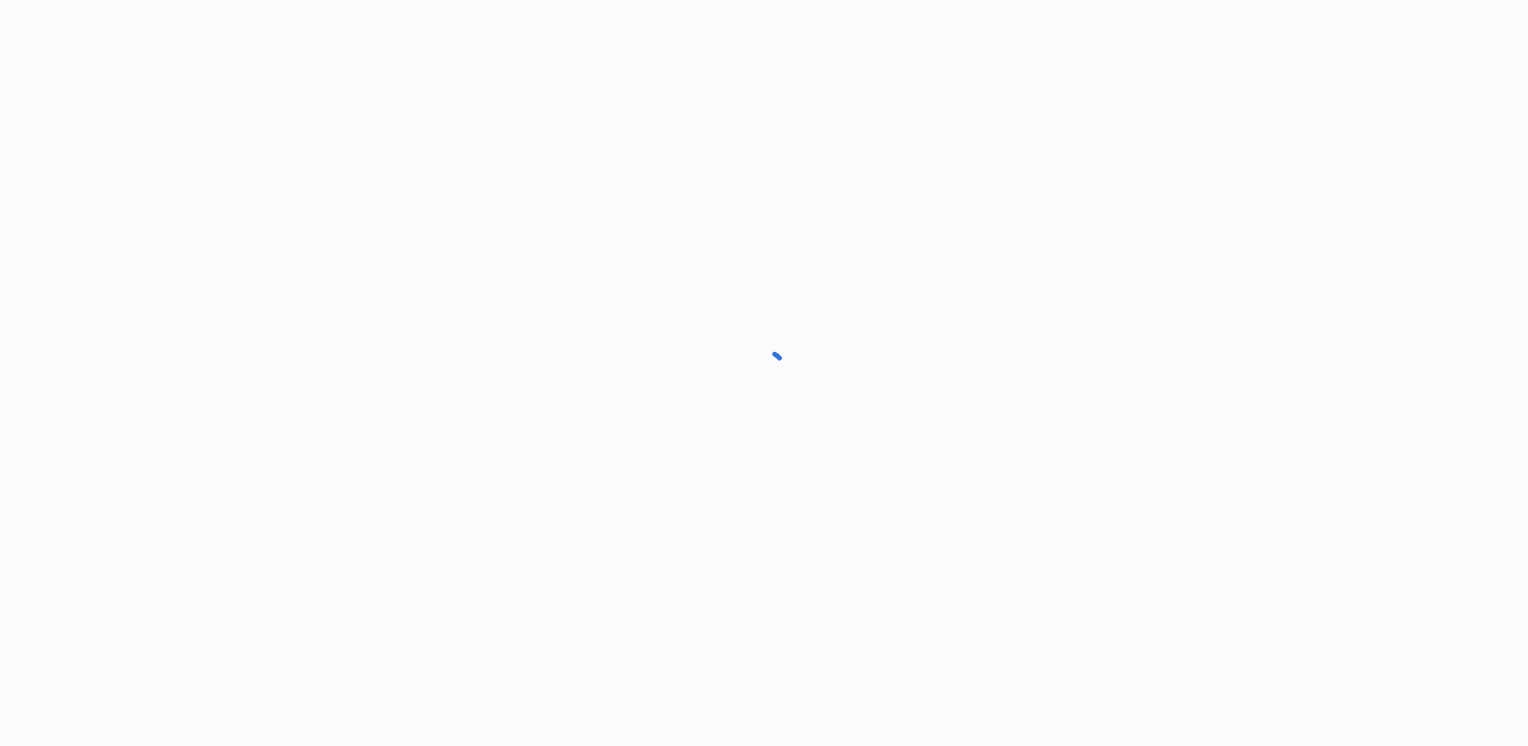 scroll, scrollTop: 0, scrollLeft: 0, axis: both 